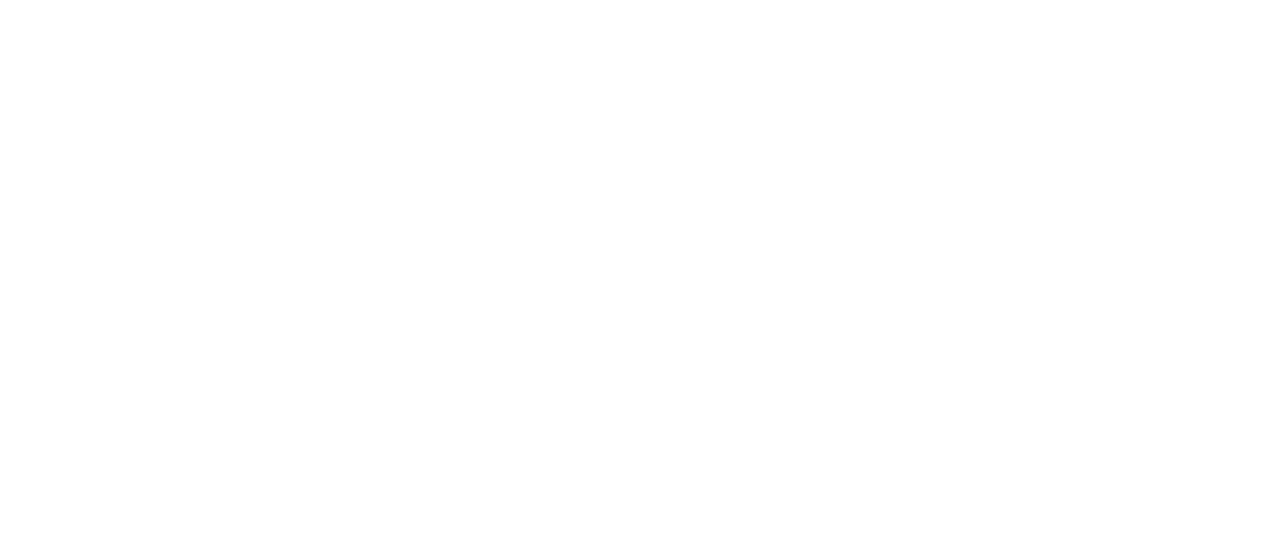 scroll, scrollTop: 0, scrollLeft: 0, axis: both 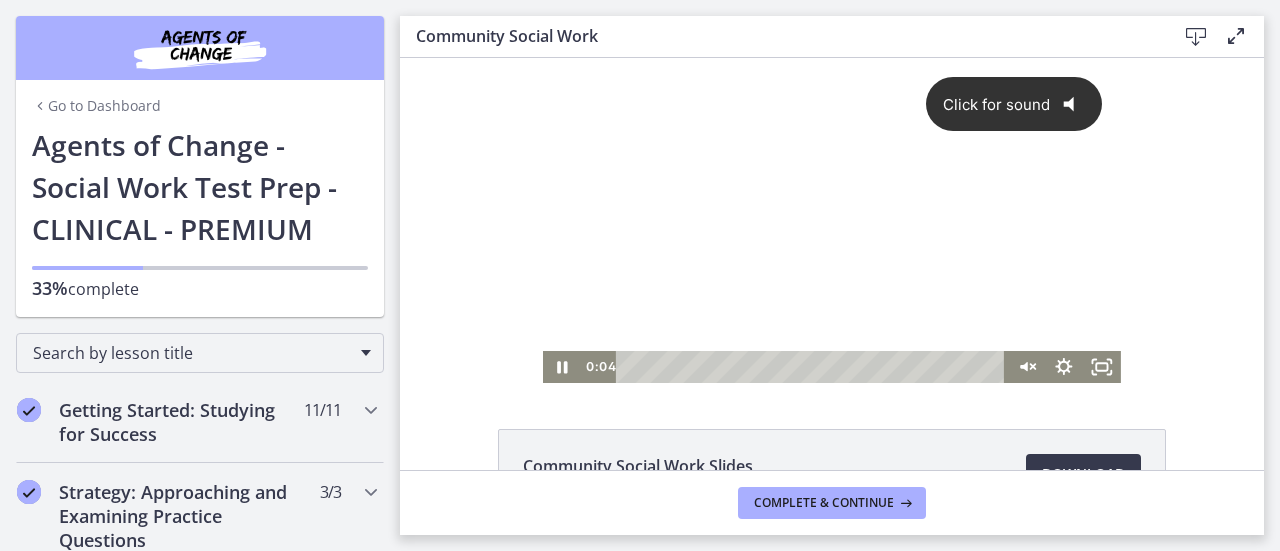 click on "Click for sound
@keyframes VOLUME_SMALL_WAVE_FLASH {
0% { opacity: 0; }
33% { opacity: 1; }
66% { opacity: 1; }
100% { opacity: 0; }
}
@keyframes VOLUME_LARGE_WAVE_FLASH {
0% { opacity: 0; }
33% { opacity: 1; }
66% { opacity: 1; }
100% { opacity: 0; }
}
.volume__small-wave {
animation: VOLUME_SMALL_WAVE_FLASH 2s infinite;
opacity: 0;
}
.volume__large-wave {
animation: VOLUME_LARGE_WAVE_FLASH 2s infinite .3s;
opacity: 0;
}" at bounding box center [832, 204] 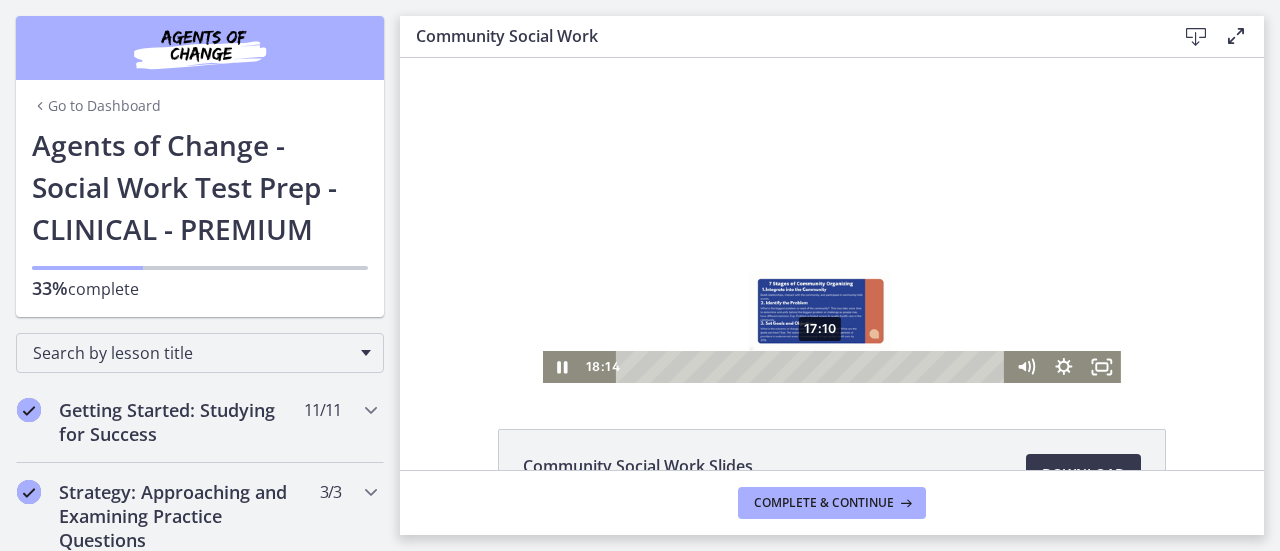 click on "17:10" at bounding box center [814, 367] 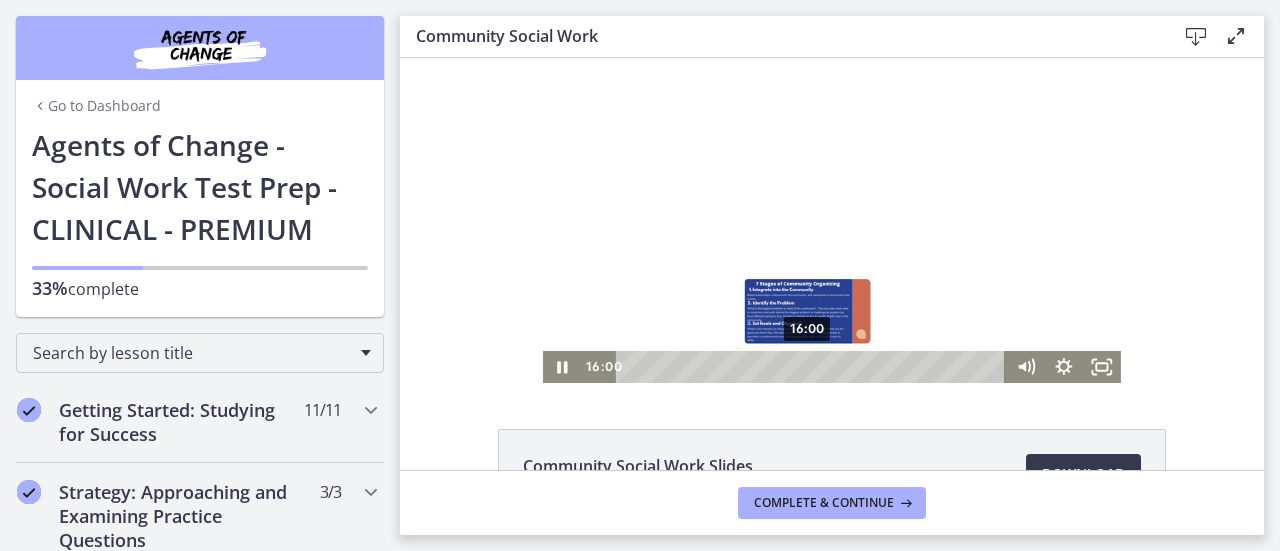 click on "16:00" at bounding box center [814, 367] 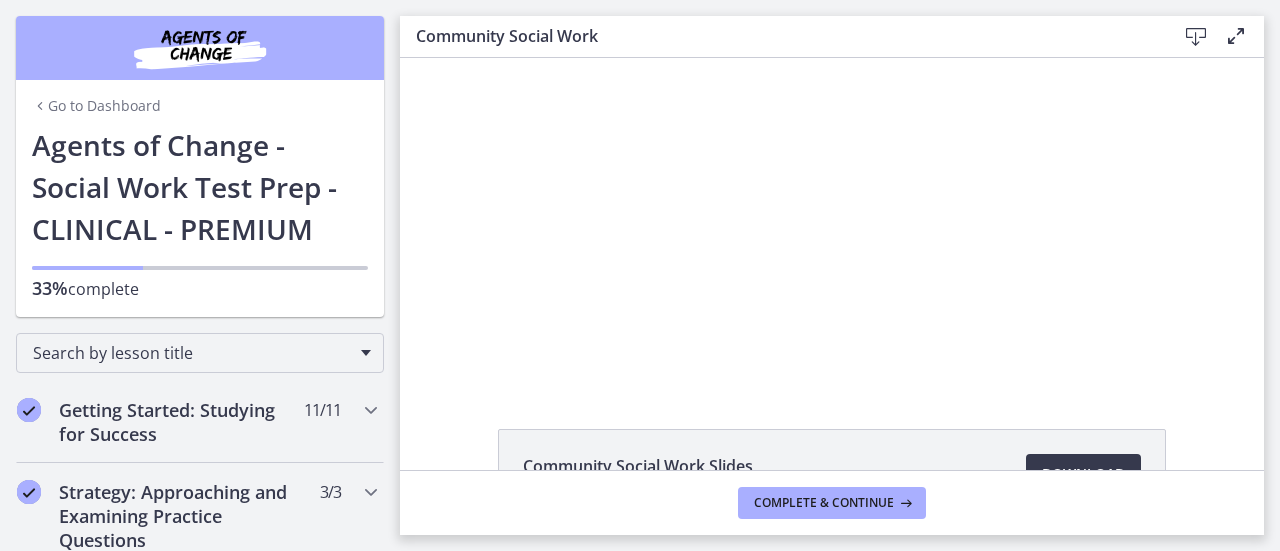 click at bounding box center (1236, 36) 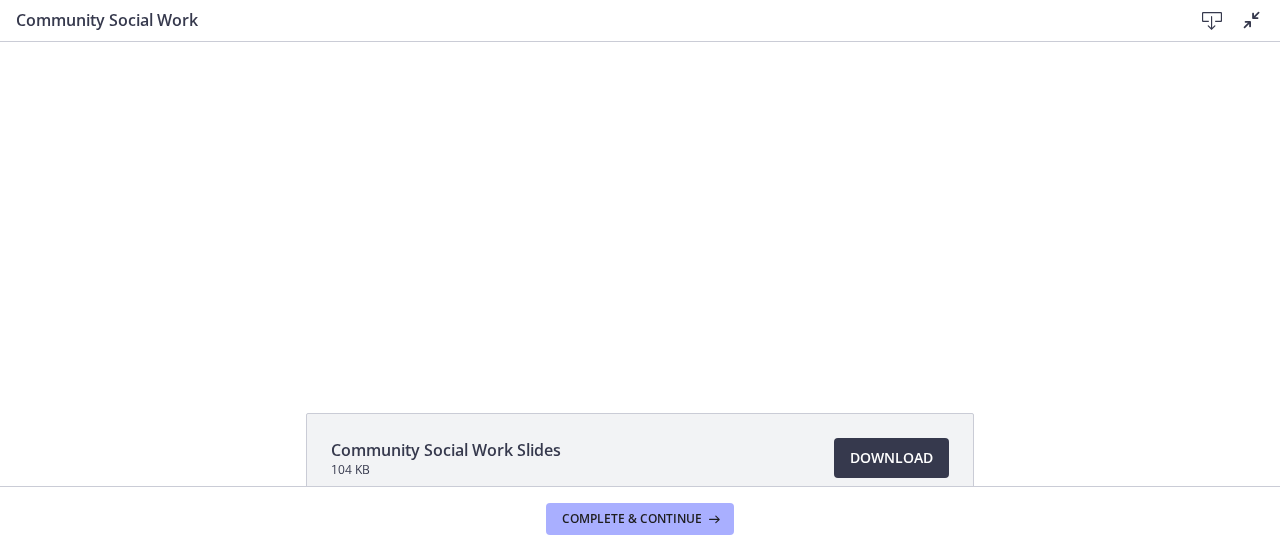 click at bounding box center (640, 204) 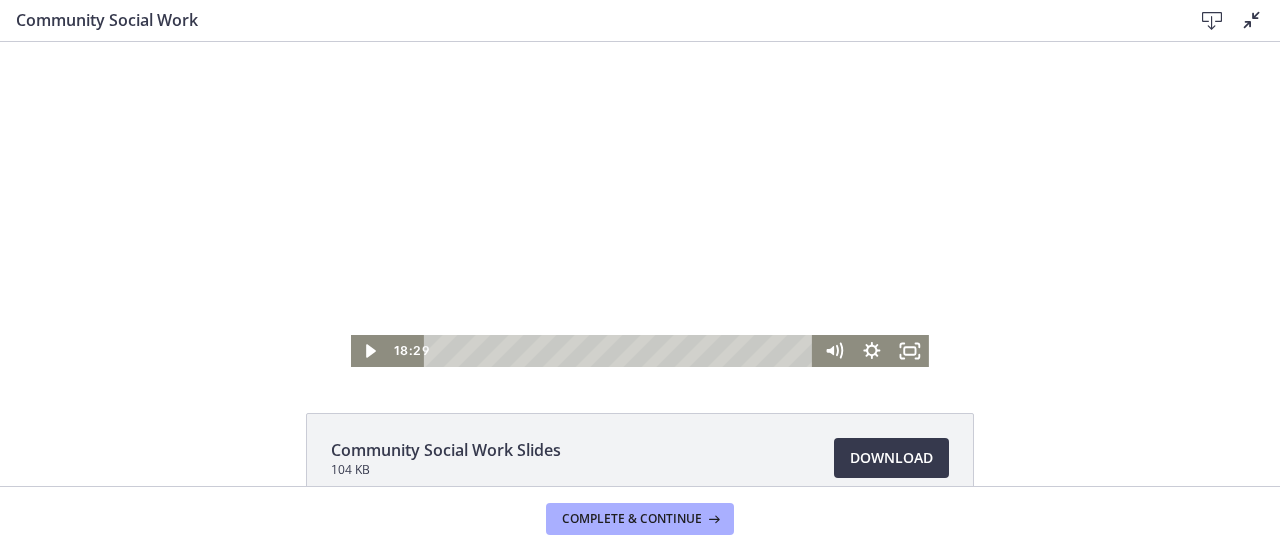 click on "11:36" at bounding box center (622, 351) 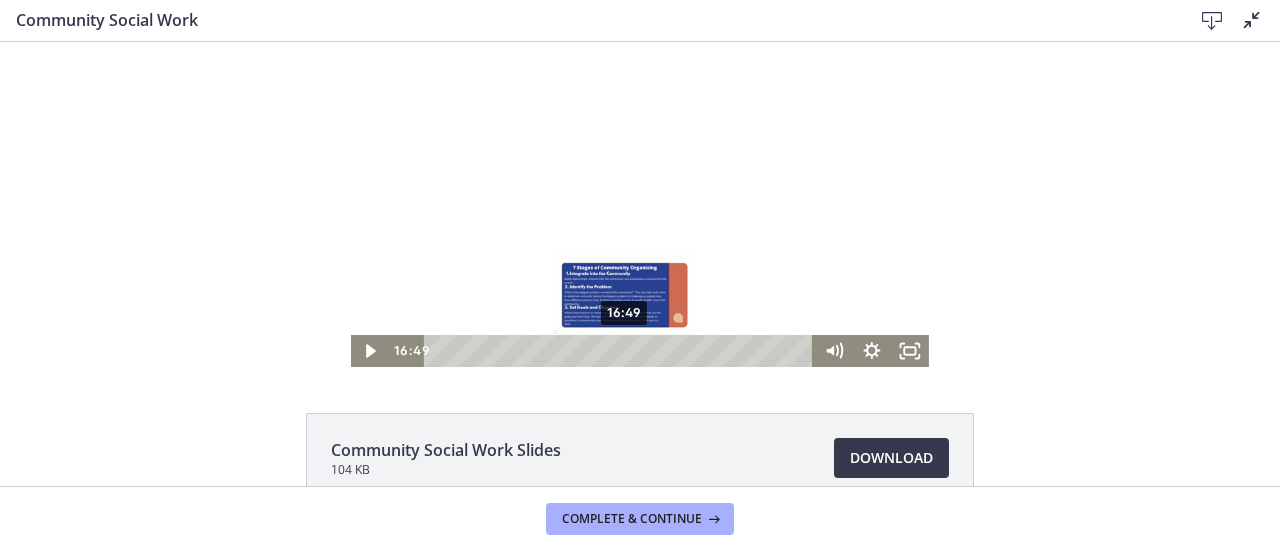 click at bounding box center (624, 351) 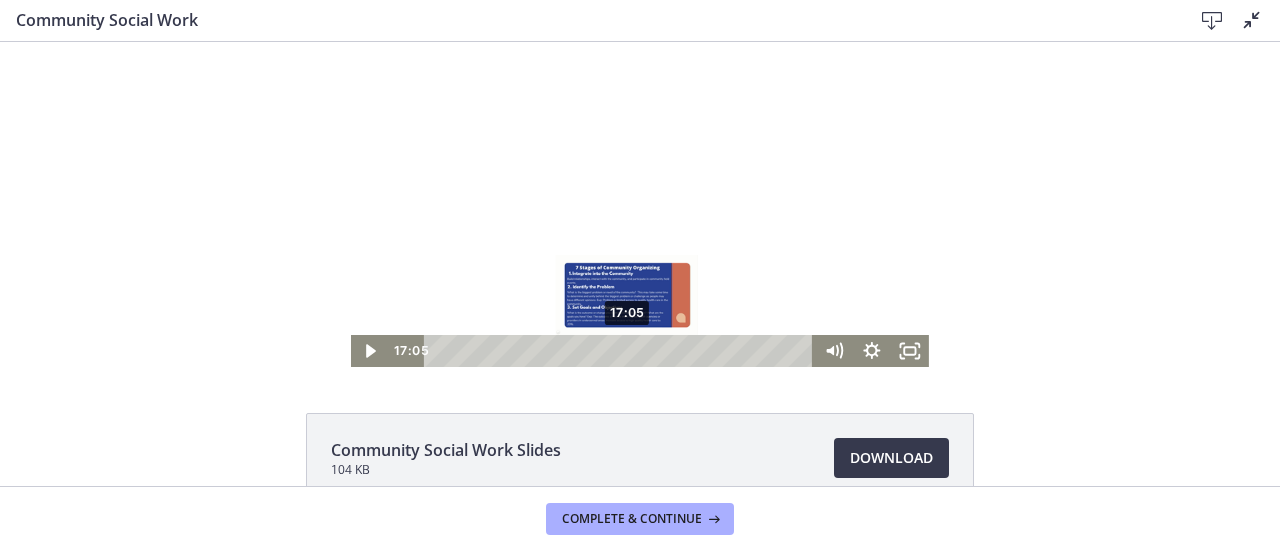click at bounding box center [640, 204] 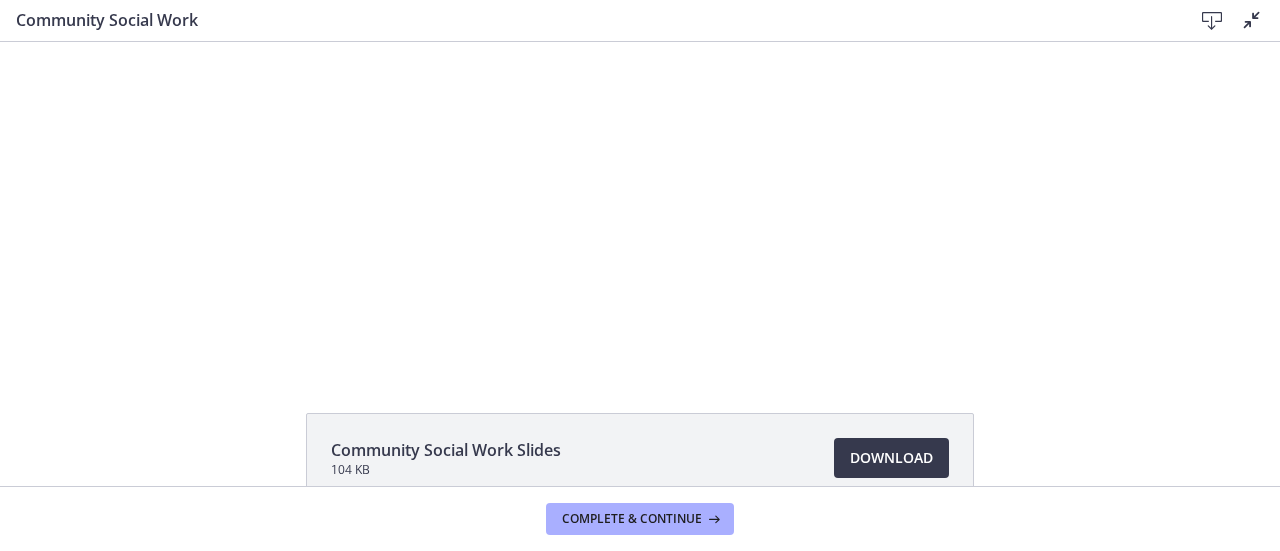 click at bounding box center (640, 204) 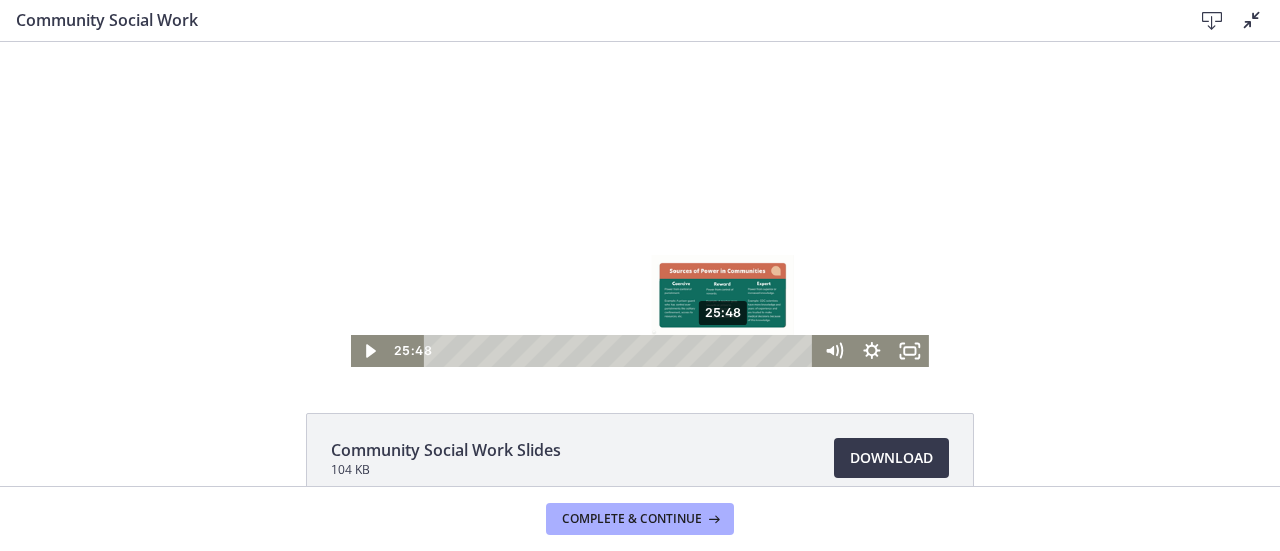 click at bounding box center [640, 204] 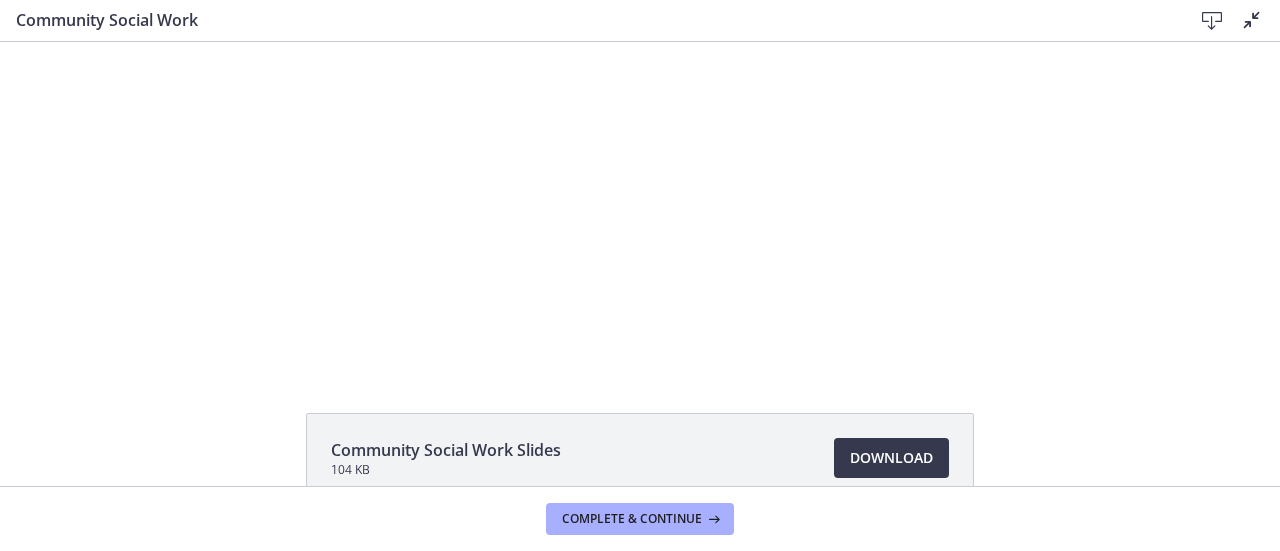 click on "Community Social Work" at bounding box center (588, 20) 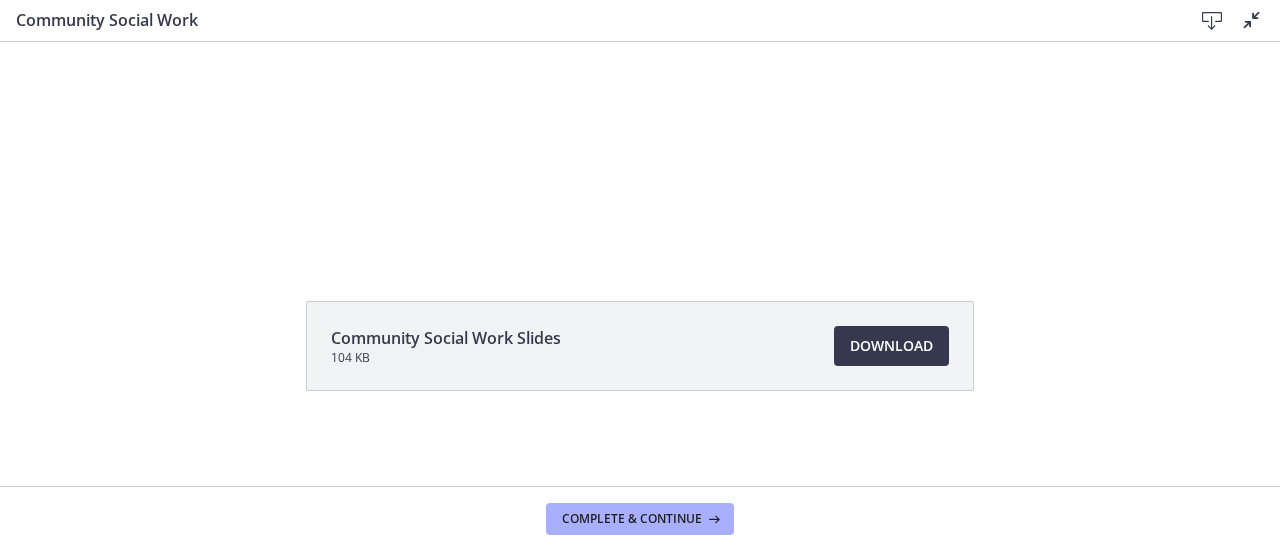 scroll, scrollTop: 0, scrollLeft: 0, axis: both 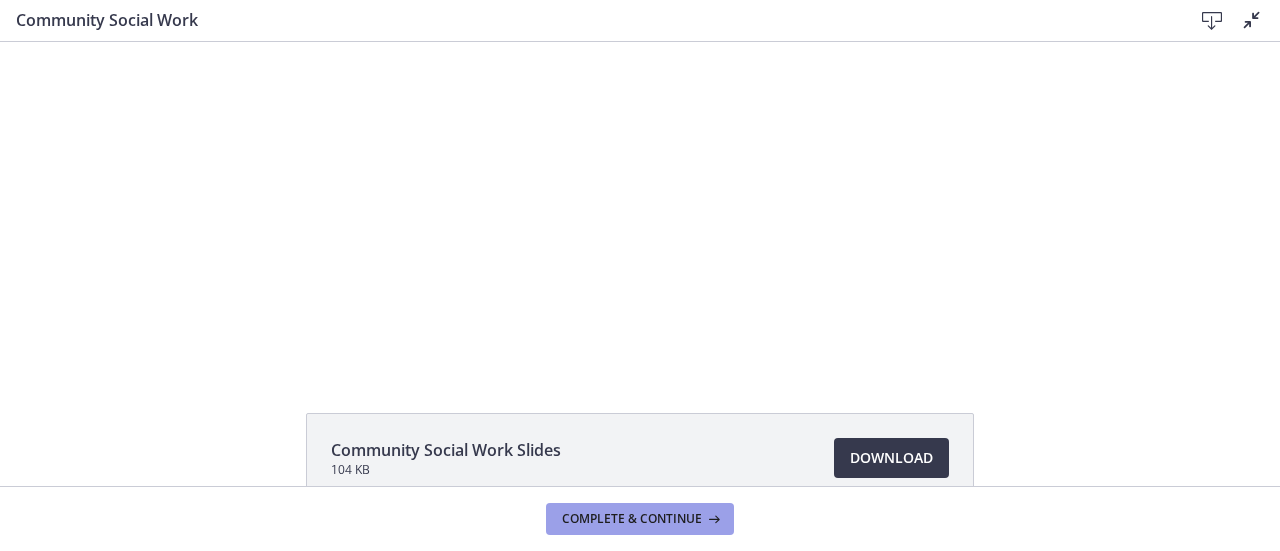 click on "Complete & continue" at bounding box center [640, 519] 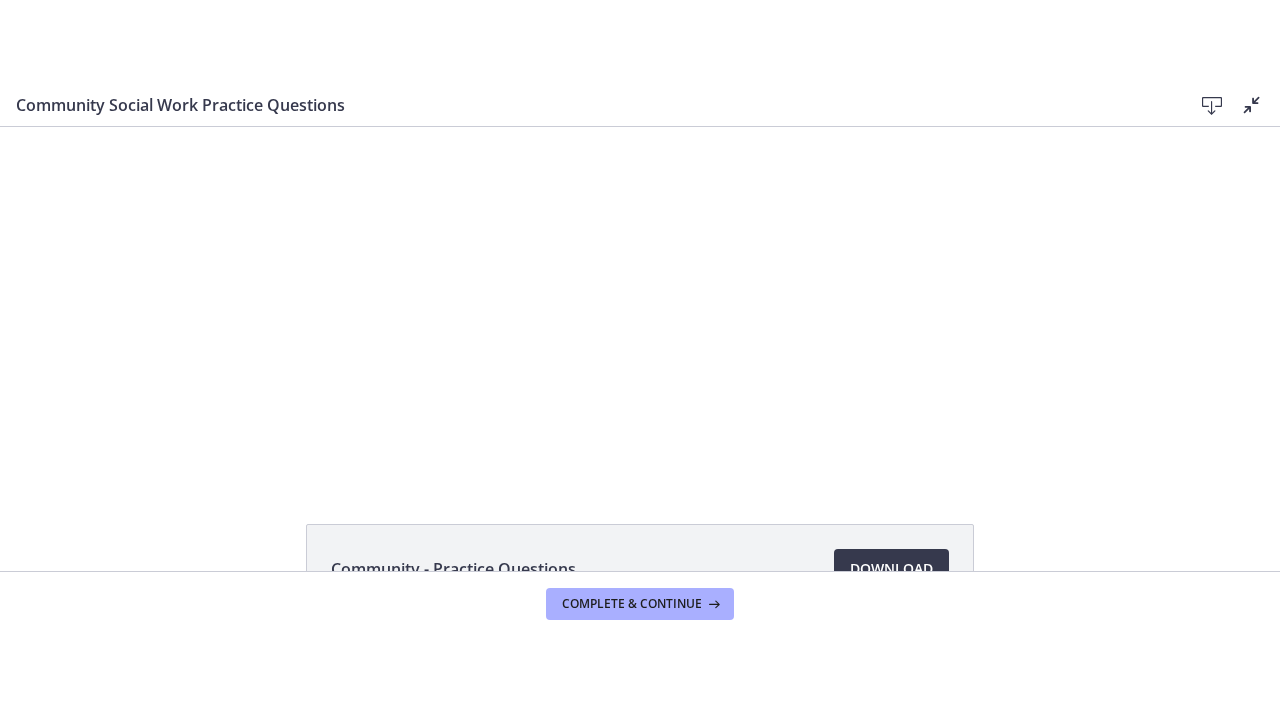 scroll, scrollTop: 0, scrollLeft: 0, axis: both 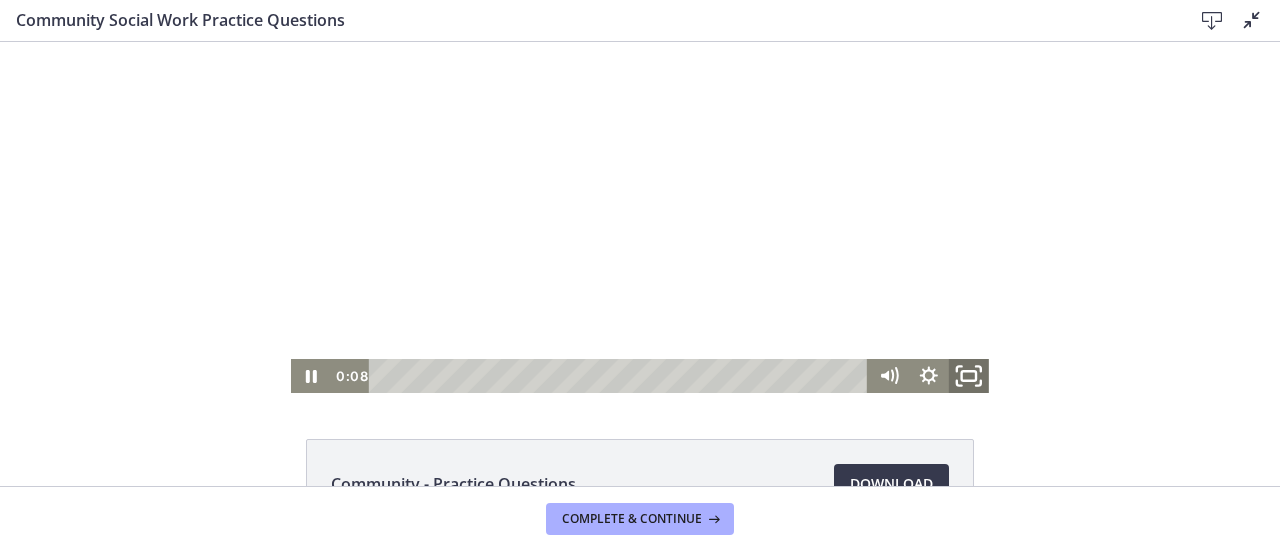 click 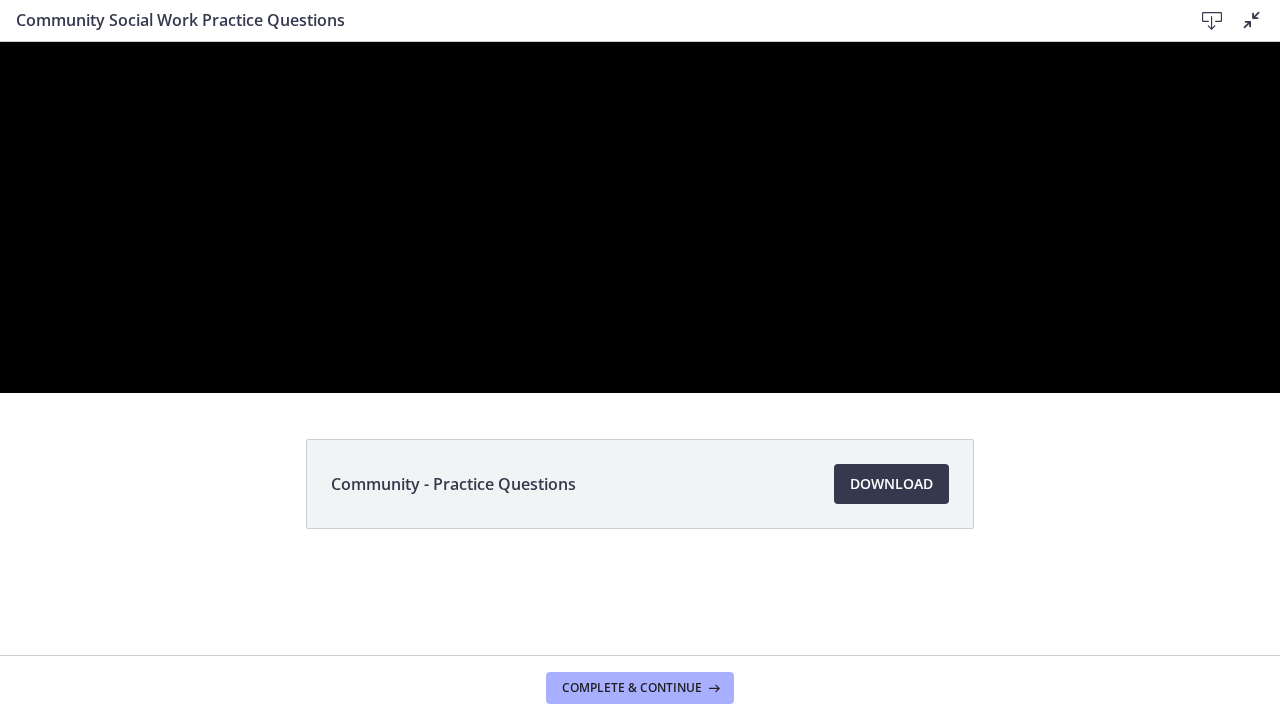 click at bounding box center (640, 217) 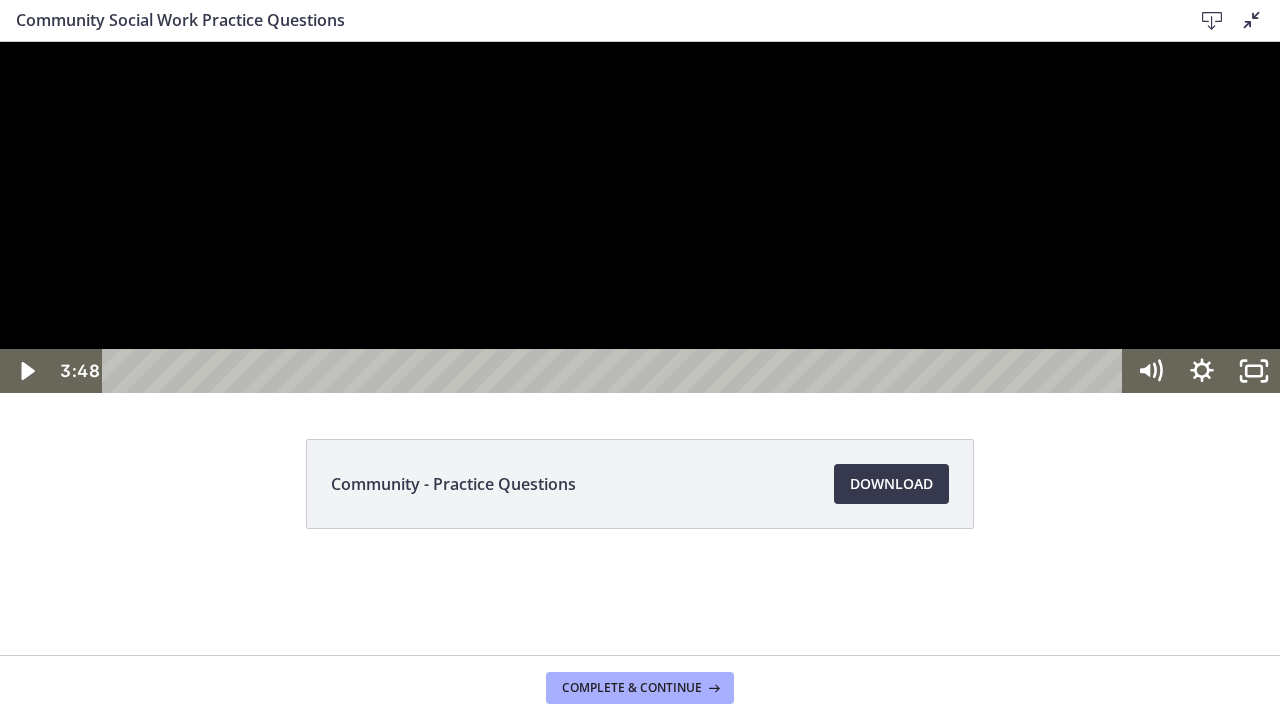 click at bounding box center [640, 217] 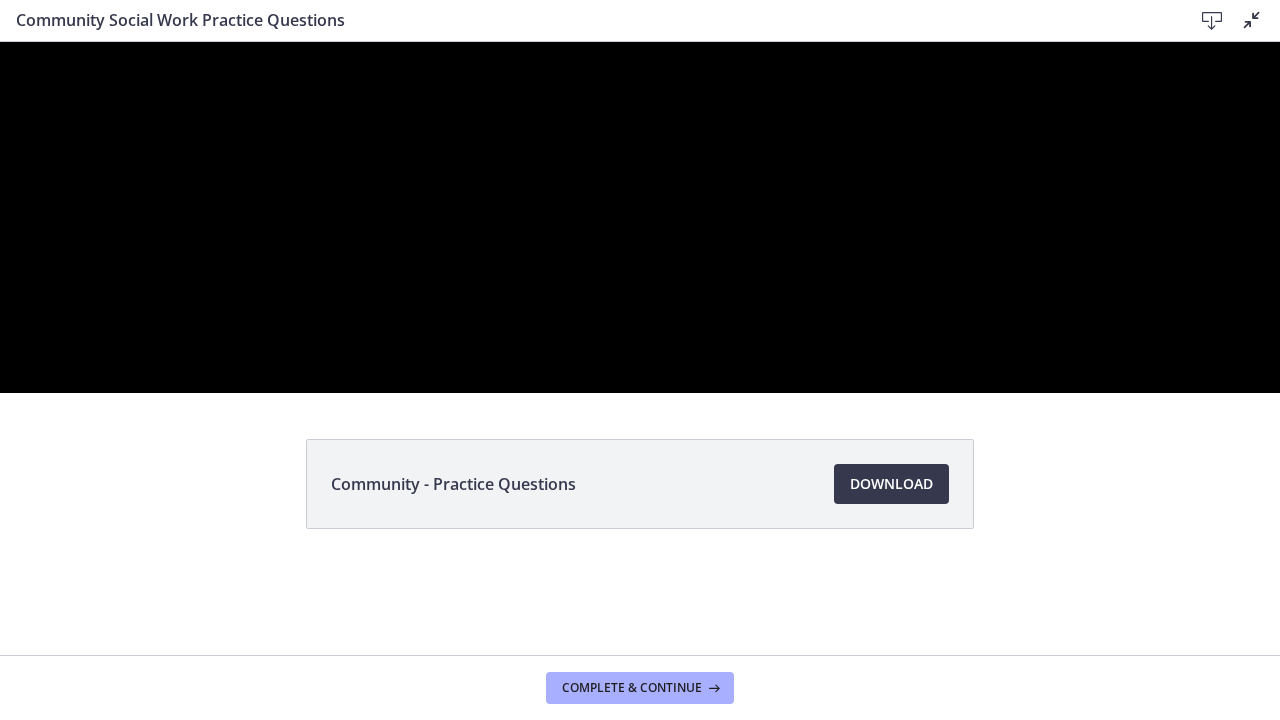 click at bounding box center [640, 217] 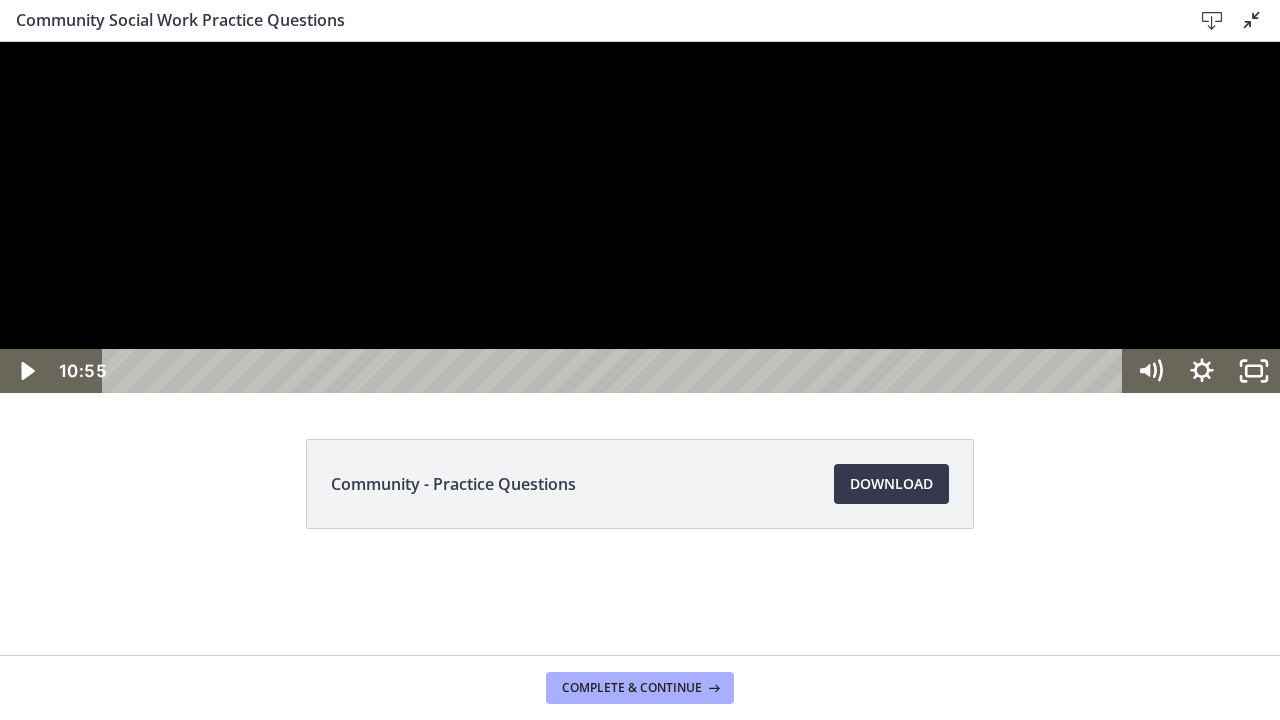 click on "14:49" at bounding box center (616, 371) 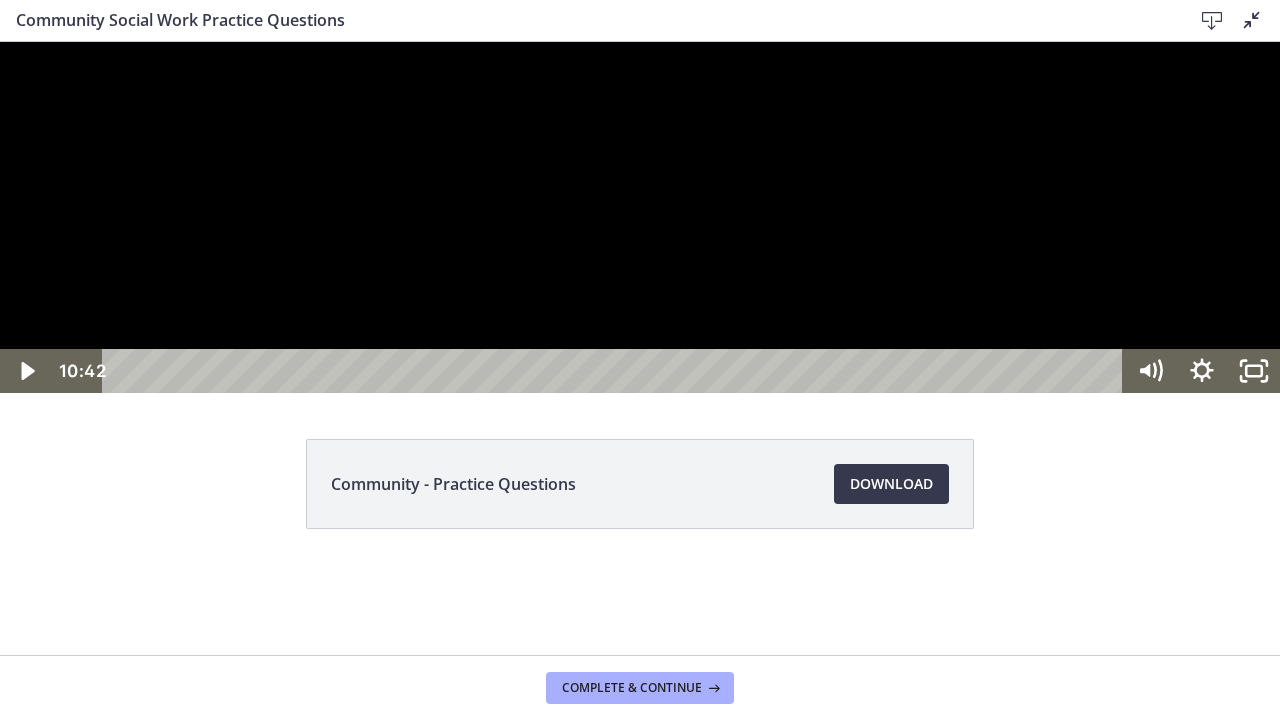click at bounding box center (640, 217) 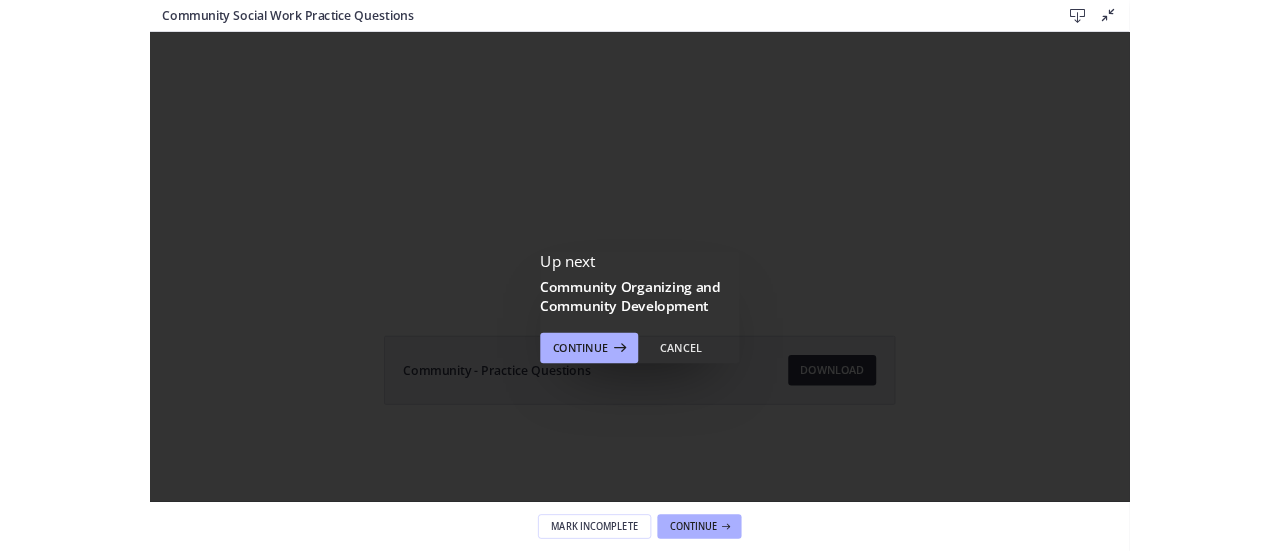 scroll, scrollTop: 0, scrollLeft: 0, axis: both 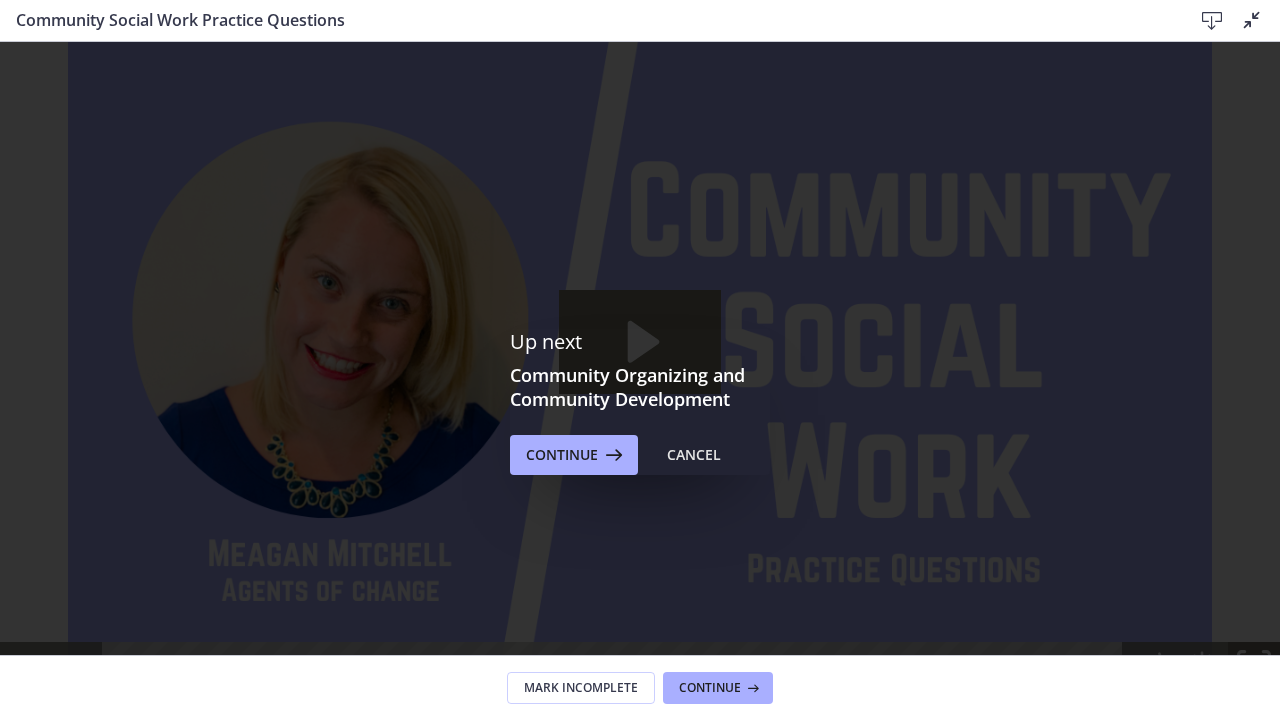 click 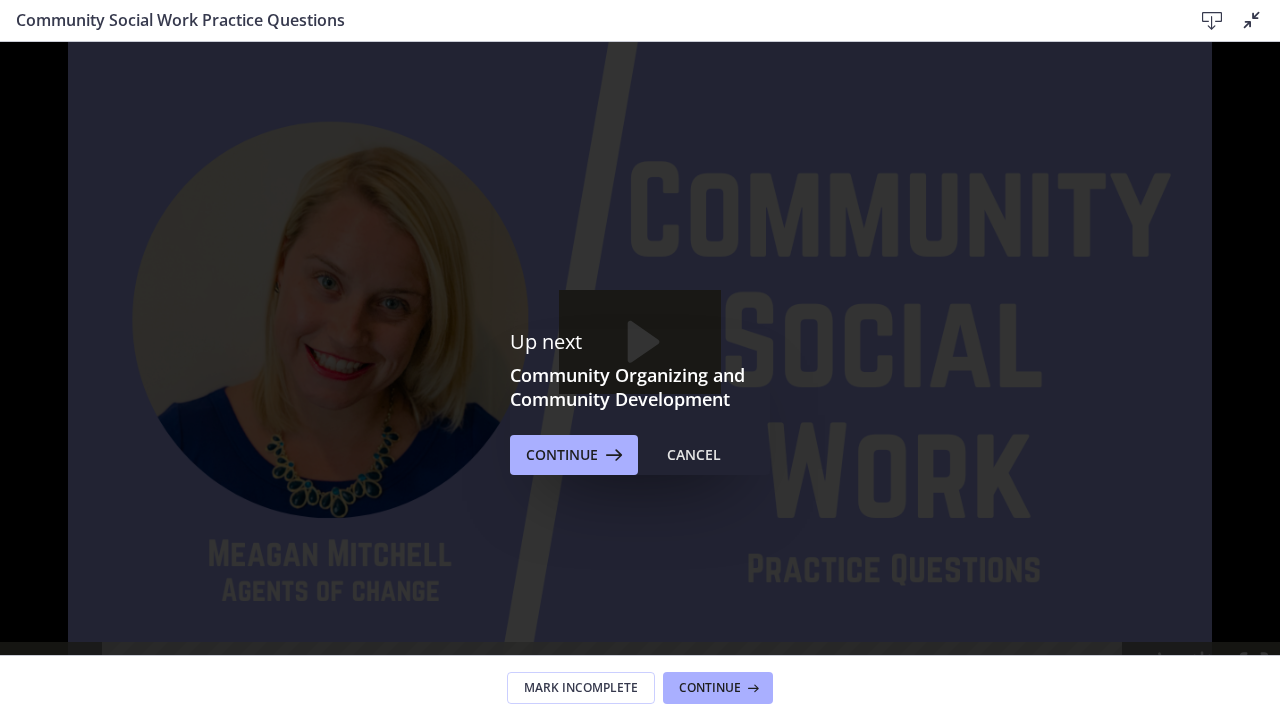 click at bounding box center (640, 364) 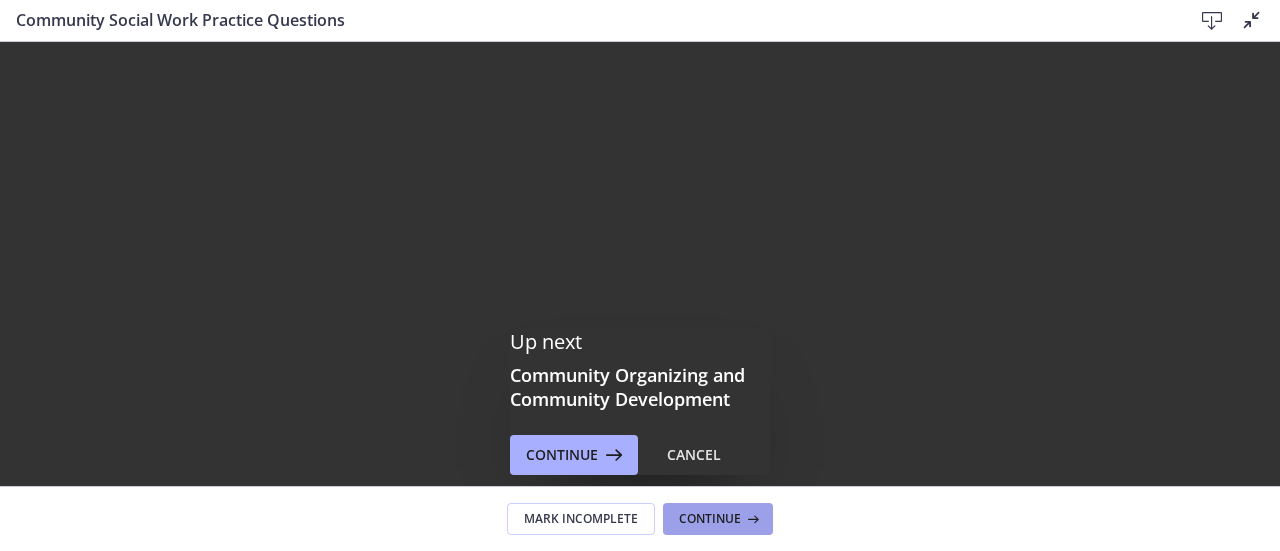 click at bounding box center (751, 519) 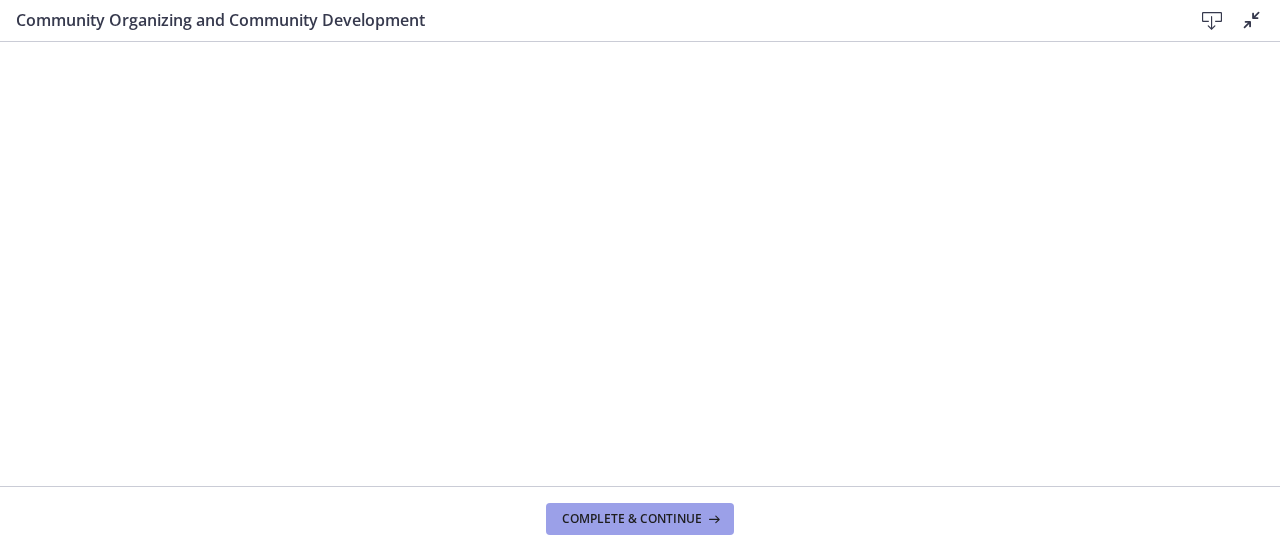 click on "Complete & continue" at bounding box center (632, 519) 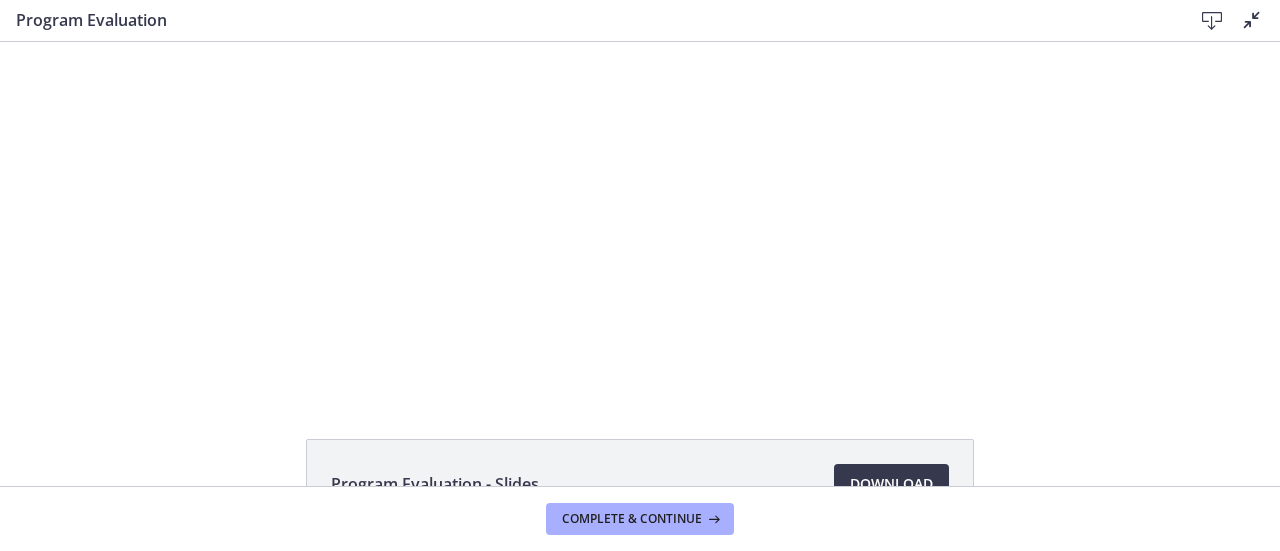 scroll, scrollTop: 0, scrollLeft: 0, axis: both 